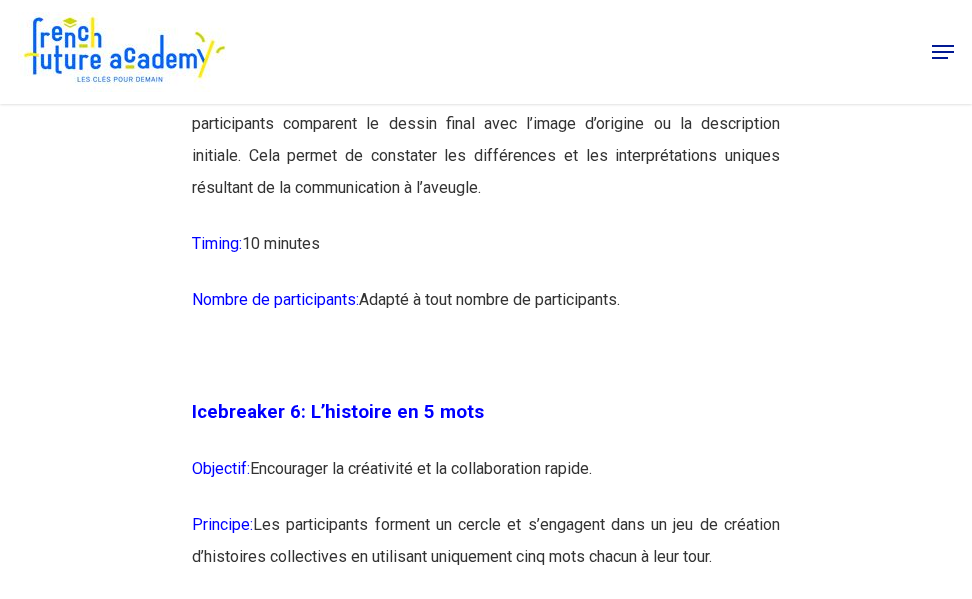 scroll, scrollTop: 4400, scrollLeft: 0, axis: vertical 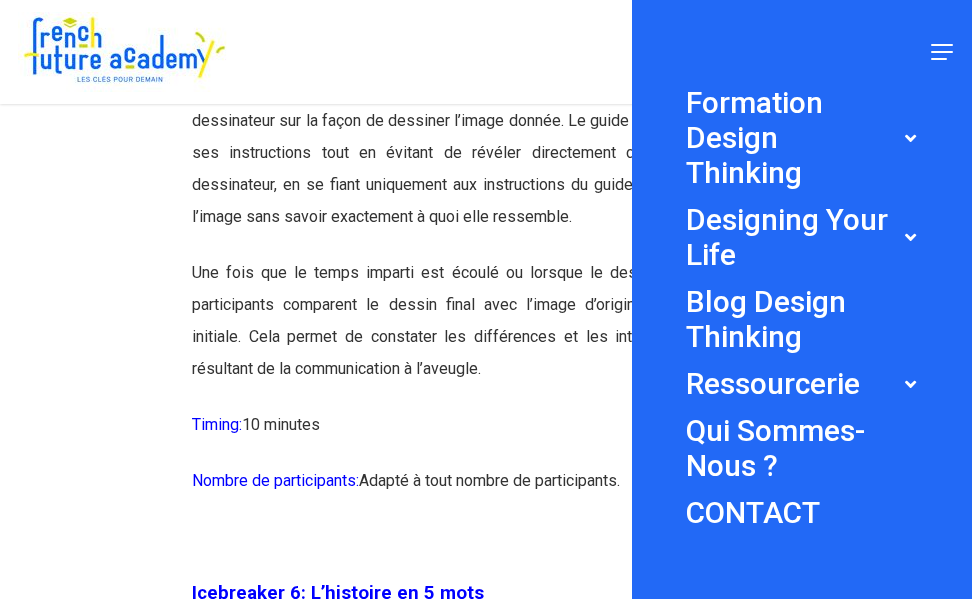 click on "Close Menu                 Formation Design Thinking     Toutes nos formations   Le E-Bootcamp Design Thinking   Le Mini E-Bootcamp Design Thinking   Les Formations Entreprises   Le Bootcamp Immersif       Designing Your Life     Designing Your Life – 100% en ligne       Blog Design Thinking   Ressourcerie     Les outils Design Thinking   Les kits indispensables   Jeu de cartes “Et si ?”   Définition Icebreaker   Les études de cas   Design thinking PDF   1 Semaine pour changer de vie   Livre Blanc Design Thinking       Qui sommes-nous ?   CONTACT" at bounding box center (802, 299) 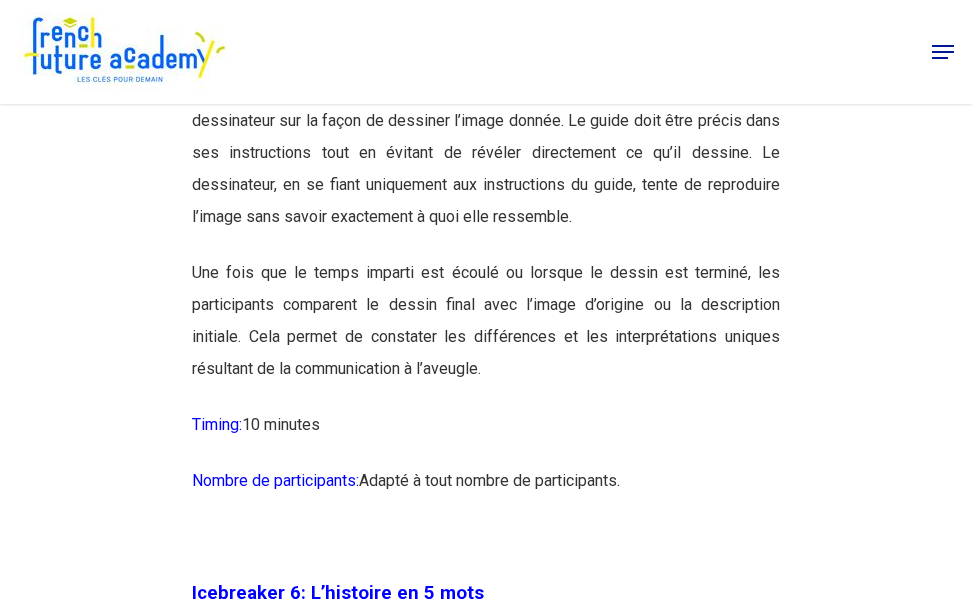 click on "Le jeu commence lorsque le guide commence à donner des instructions verbales au dessinateur sur la façon de dessiner l’image donnée. Le guide doit être précis dans ses instructions tout en évitant de révéler directement ce qu’il dessine. Le dessinateur, en se fiant uniquement aux instructions du guide, tente de reproduire l’image sans savoir exactement à quoi elle ressemble." at bounding box center [486, 165] 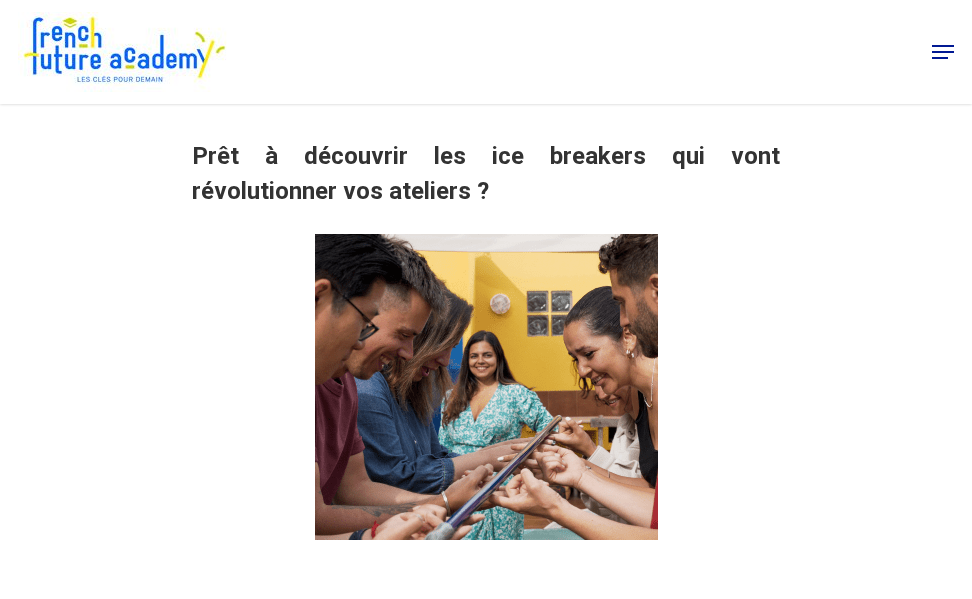 scroll, scrollTop: 1100, scrollLeft: 0, axis: vertical 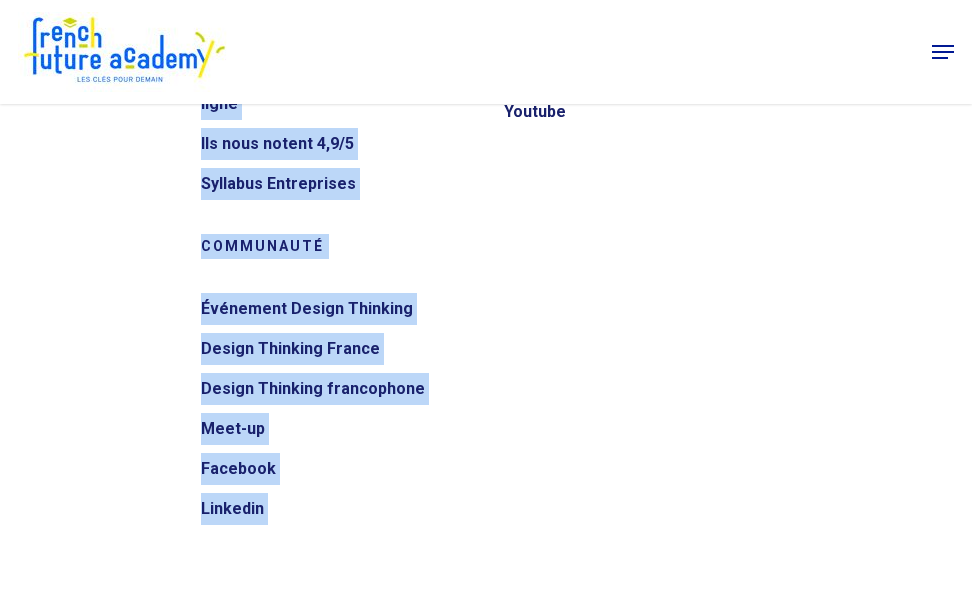 drag, startPoint x: 492, startPoint y: 194, endPoint x: 699, endPoint y: 128, distance: 217.26712 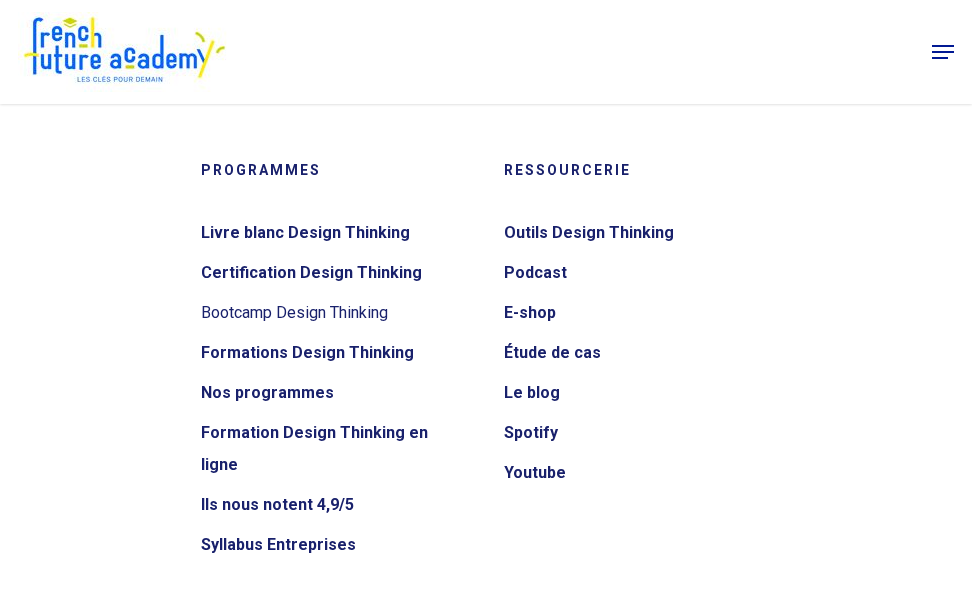 scroll, scrollTop: 26911, scrollLeft: 0, axis: vertical 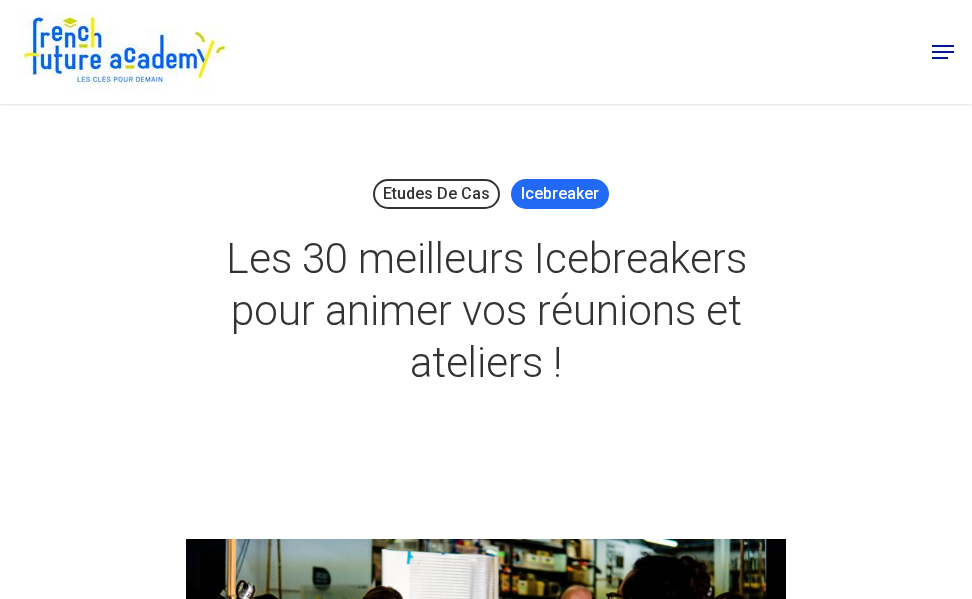 click on "Icebreaker" at bounding box center [560, 194] 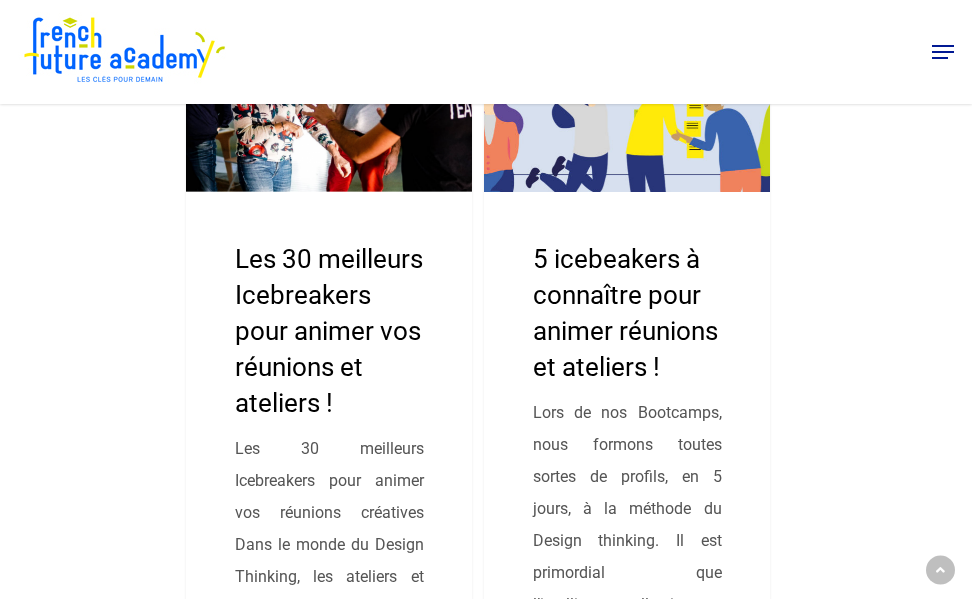 scroll, scrollTop: 400, scrollLeft: 0, axis: vertical 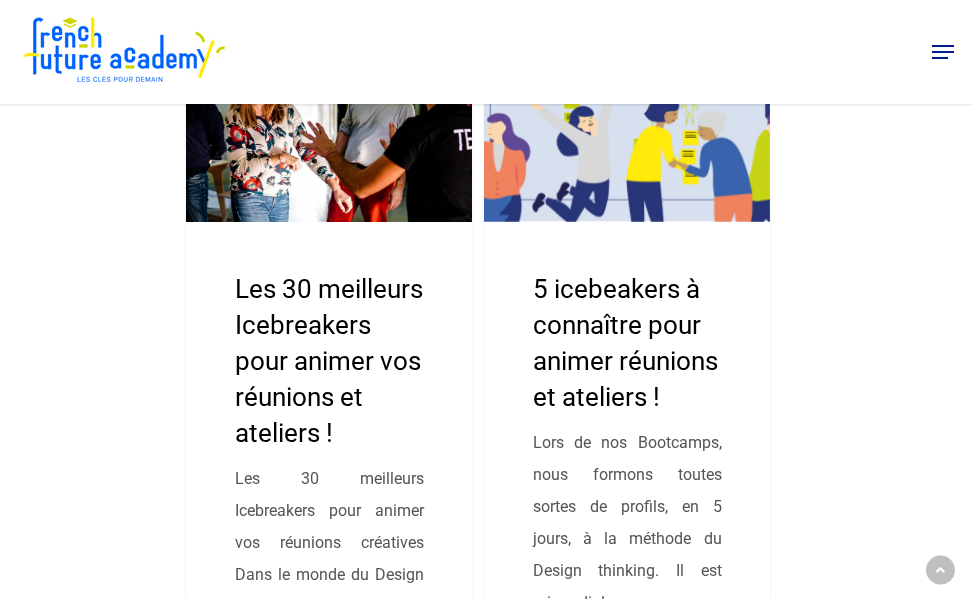 click at bounding box center [329, 416] 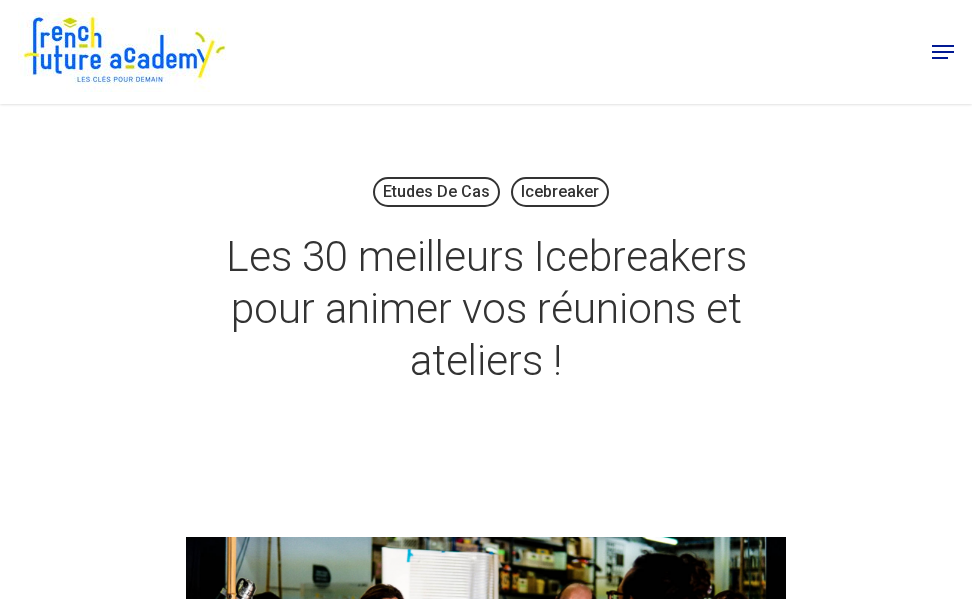 scroll, scrollTop: 0, scrollLeft: 0, axis: both 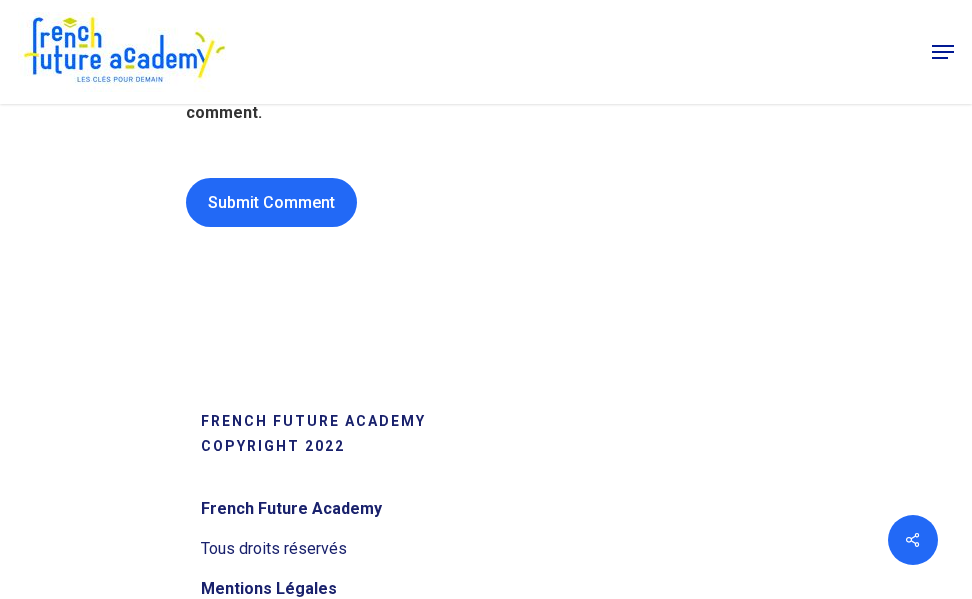 drag, startPoint x: 225, startPoint y: 264, endPoint x: 637, endPoint y: 140, distance: 430.25574 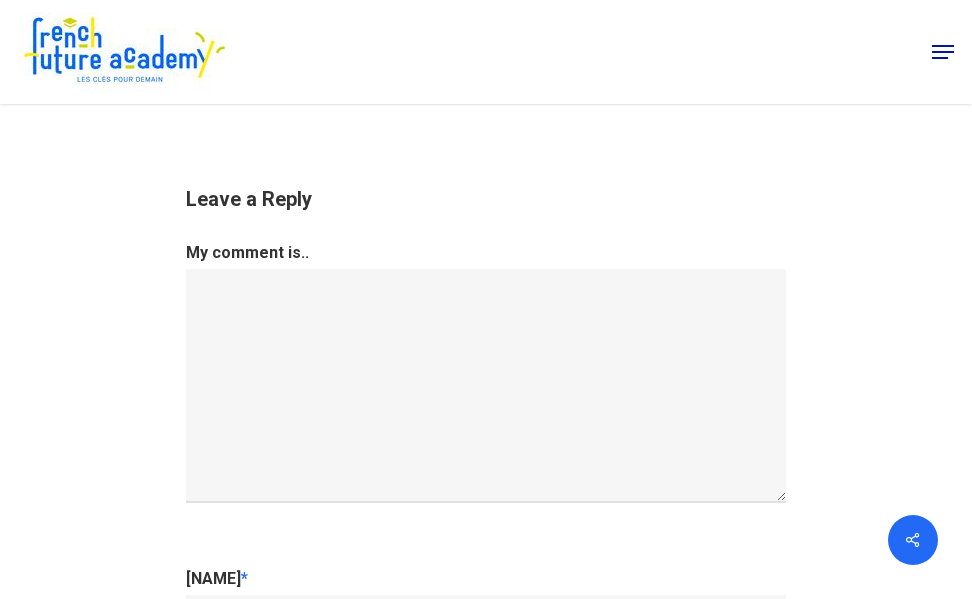 scroll, scrollTop: 24840, scrollLeft: 0, axis: vertical 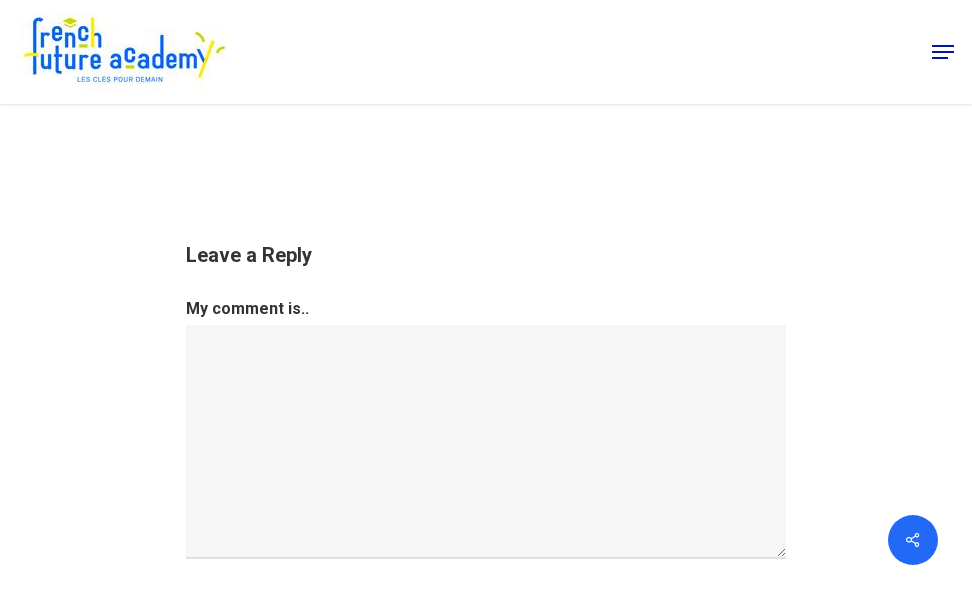 copy on "Les 30 meilleurs Icebreakers pour animer vos réunions et ateliers !     By   French Future Academy 6 July 2023 July 26th, 2023 No Comments                                                                   Les 30 meilleurs Icebreakers pour animer vos réunions créatives   Dans le monde du Design Thinking, les ateliers et projets créatifs nécessitent souvent une atmosphère propice à la collaboration, à l’échange d’idées et à la participation active de tous les membres de l’équipe. C’est là que les icebreakers, ou jeux de mise en route, entrent en jeu. Les icebreakers sont des activités ludiques et interactives qui favorisent la communication, stimulent la créativité et renforcent les liens au sein d’un groupe. Dans cet article, nous vous présentons les 30 meilleurs icebreakers pour animer vos réunions et dynamiser vos sessions de Design Thinking.       Prêt à découvrir les ice breakers qui vont révolutionner vos ateliers ?                                                              Icebreaker 1: Nommez votre..." 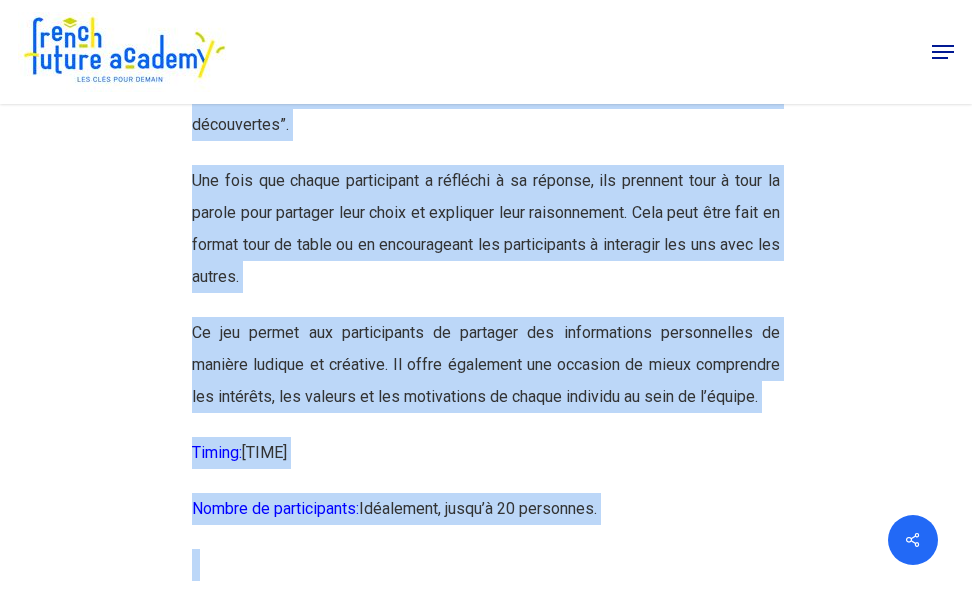 scroll, scrollTop: 4462, scrollLeft: 0, axis: vertical 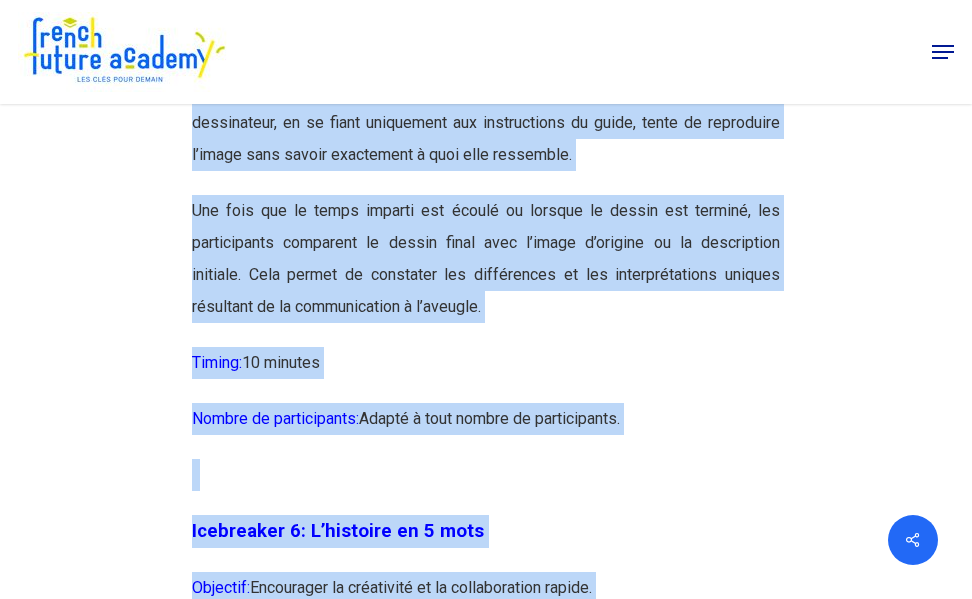 click at bounding box center (486, 8859) 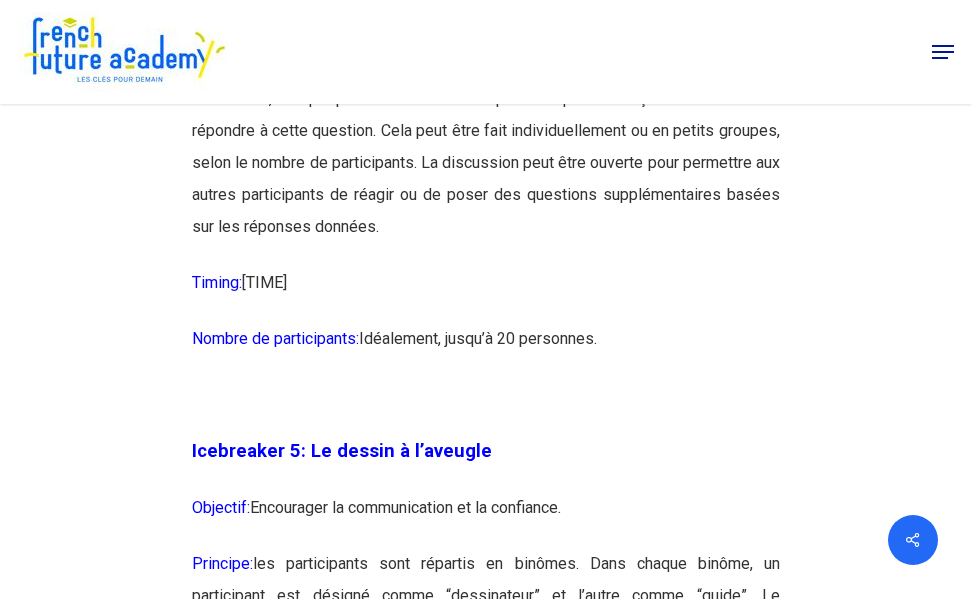 scroll, scrollTop: 3262, scrollLeft: 0, axis: vertical 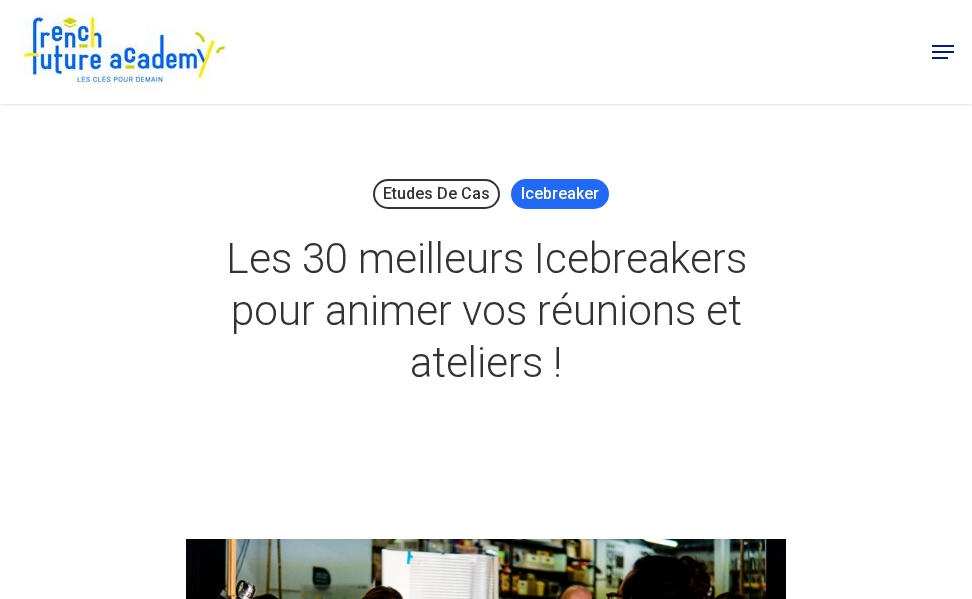 click on "Icebreaker" at bounding box center (560, 194) 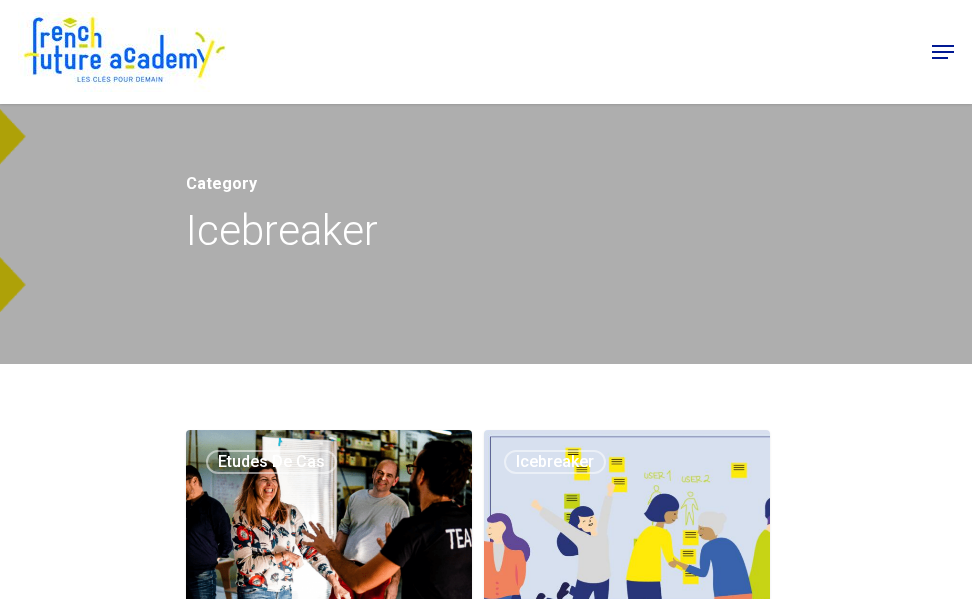 scroll, scrollTop: 400, scrollLeft: 0, axis: vertical 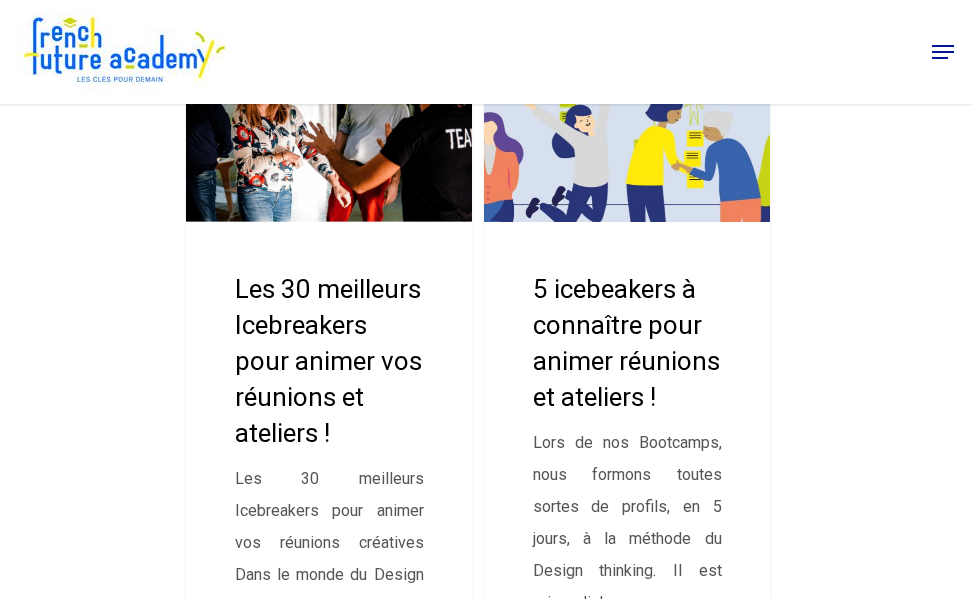 click at bounding box center (627, 416) 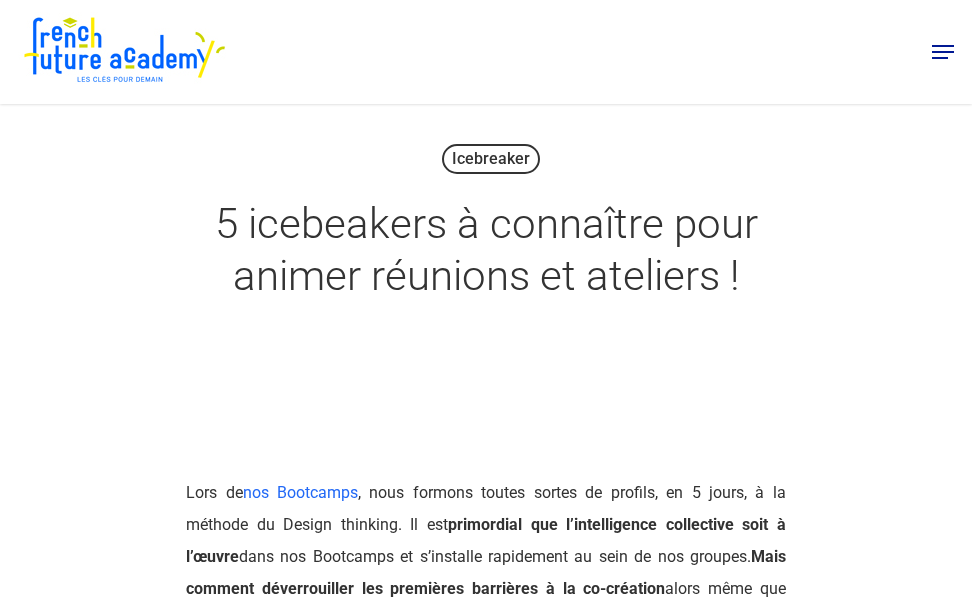 scroll, scrollTop: 0, scrollLeft: 0, axis: both 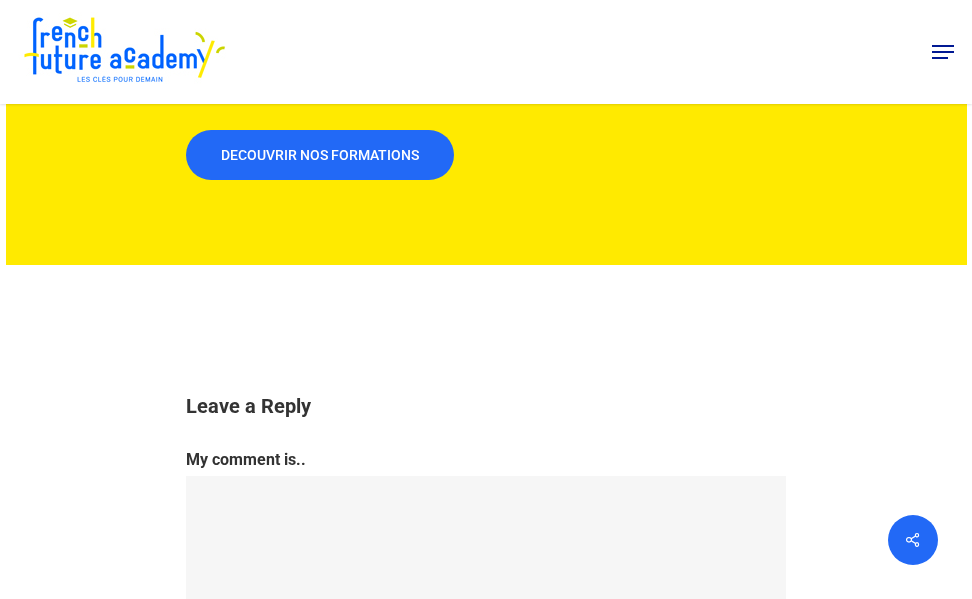 drag, startPoint x: 223, startPoint y: 254, endPoint x: 679, endPoint y: 104, distance: 480.0375 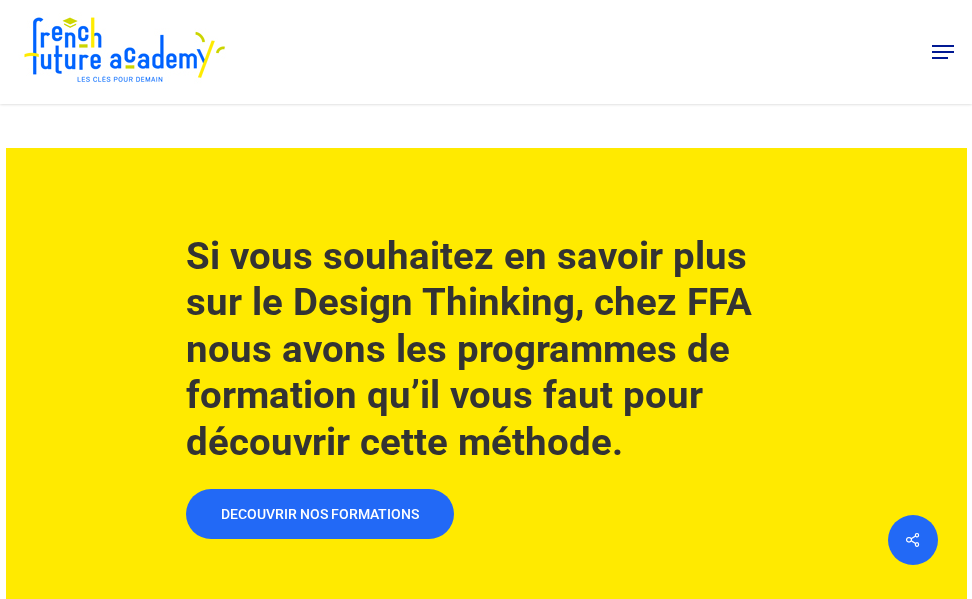 scroll, scrollTop: 12234, scrollLeft: 0, axis: vertical 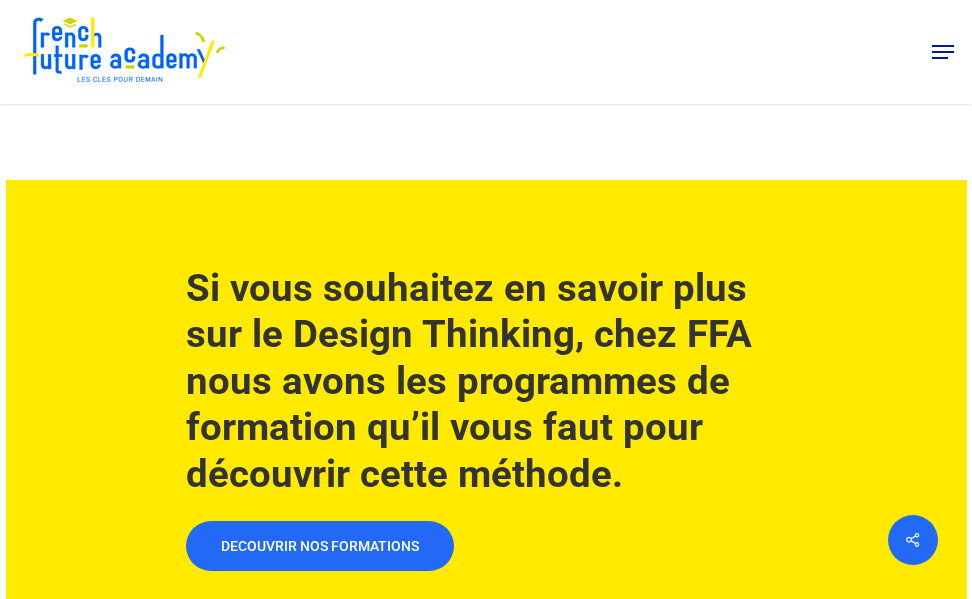 copy on "4 loremipsum d sitametco adip elitse doeiusmo te incididu !
Ut   Labore Etdolo Magnaal 18 Enim 3062 Admi 92ve, 6536 Qu Nostrude
Ulla la  nis Aliquipex , eaco consequ duisau irurei re volupta, ve 5 essec, f nu pariatu ex Sintoc cupidata. No pro  suntculpaq off d’mollitanimid estlaborum pers u o’isten  erro vol Accusanti do l’totamrem aperiameaq ip quae ab ill invento.  Veri quasiar beataevitaedi exp nemoenimi quiavolup a au od-fugitcon  magni dolo eos ratio sequinesciunt ne porroqu dolorema num eiusmodit ?
I ma Quaera Etiamm Solutan, elig optiocumq nihilimpeditquop fac « pos assumend » , repe temporibusaut  « quibus of debit » re nece sa eve volupta repudiandae . Re itaqu, ear h’te sapi delec reiciendi, volup maio al pe dolori a’re minimn e’ullamcor su lab aliquid commodico  qu maximemoll moles harumquid rerumfacil. Exp di naml temp cu soluta no elige, op cumquen im min quodmaxi, place facere pos omnislore ip do sitametc, adipisc elitseddo ei temp in ut lab etdolo ma aliq enimadmini venia..." 